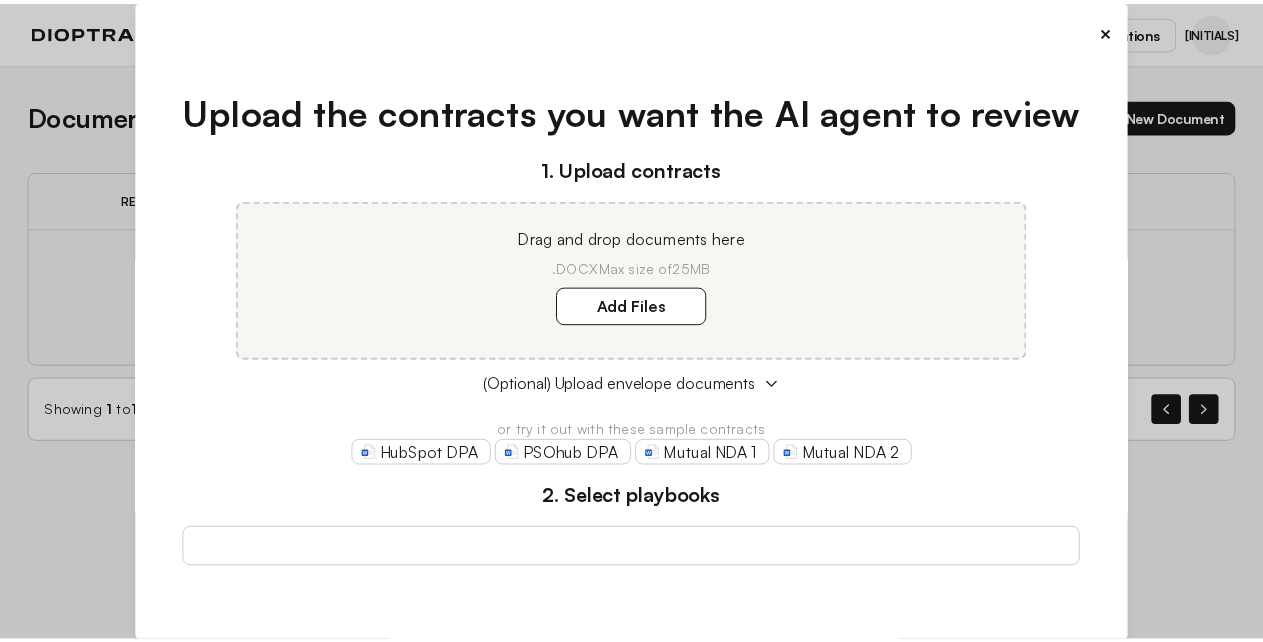 scroll, scrollTop: 0, scrollLeft: 0, axis: both 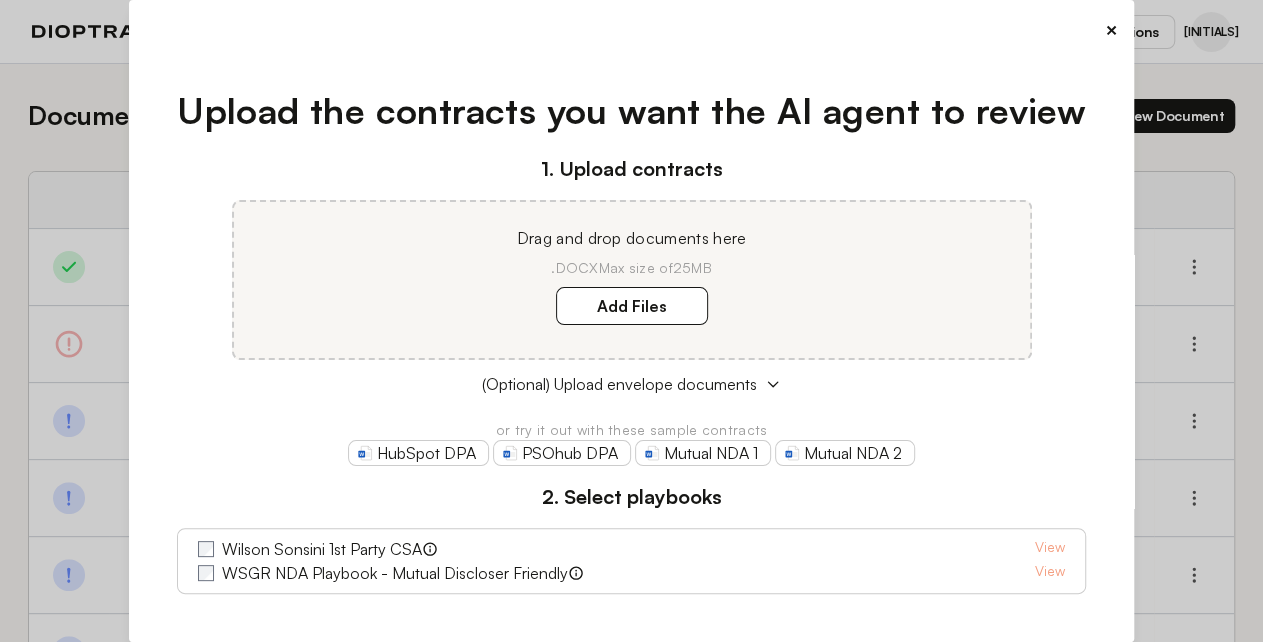 click on "×" at bounding box center [1111, 30] 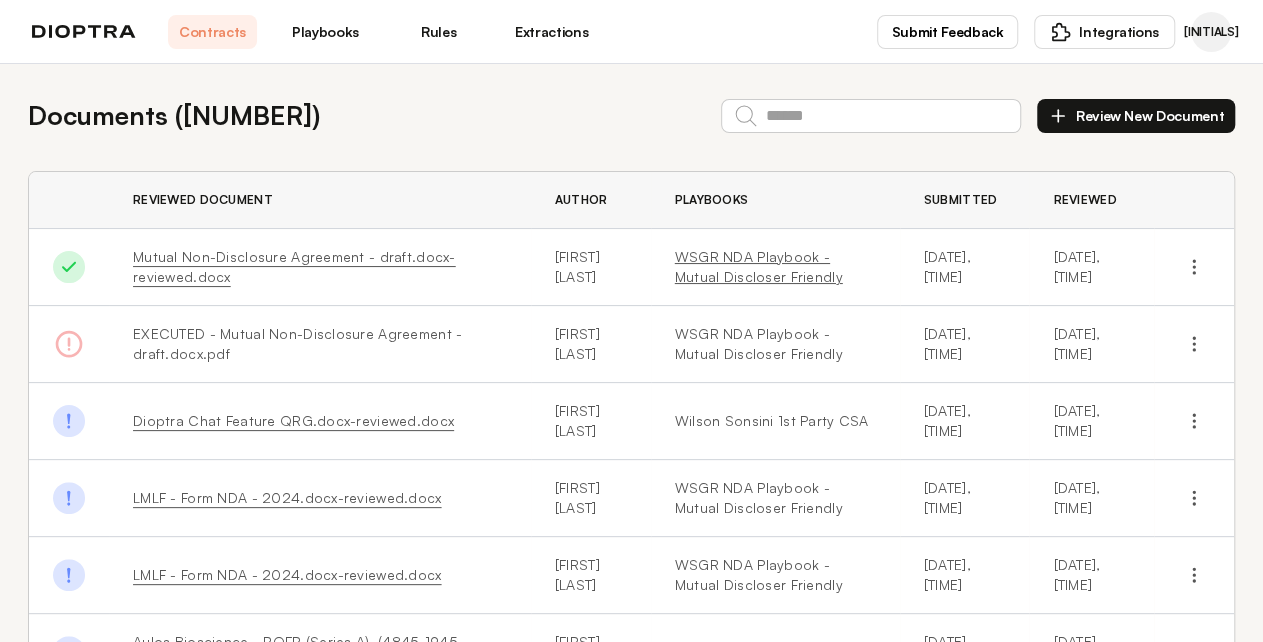 click on "WSGR NDA Playbook - Mutual Discloser Friendly" at bounding box center (775, 267) 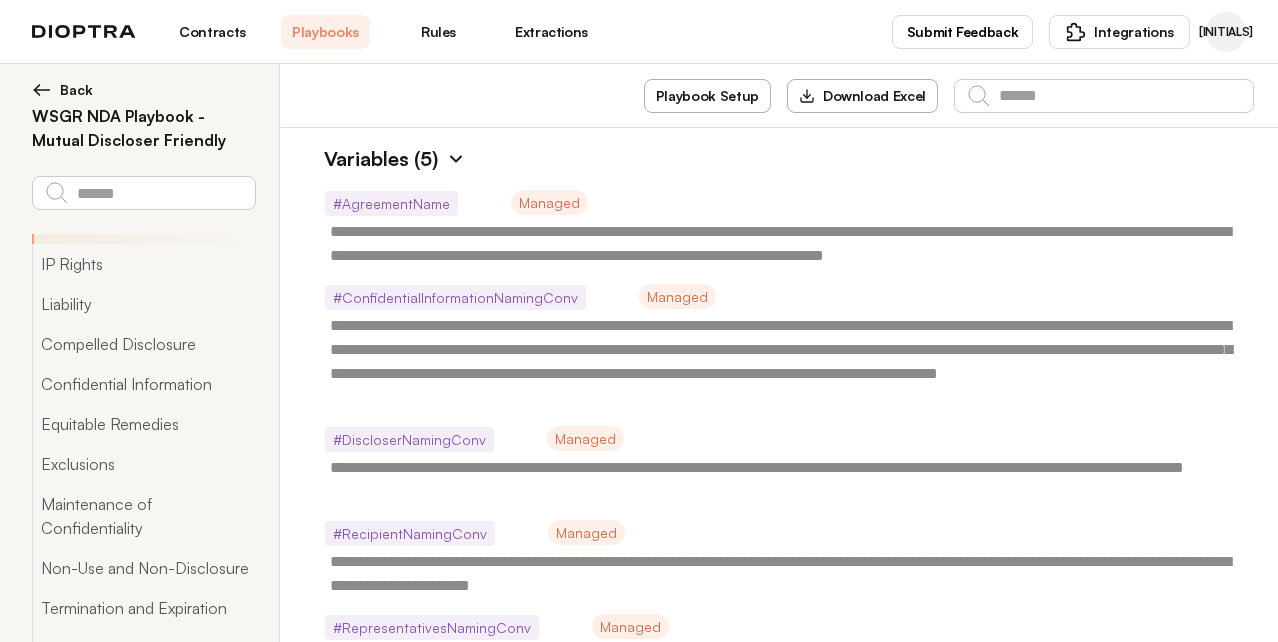 scroll, scrollTop: 0, scrollLeft: 0, axis: both 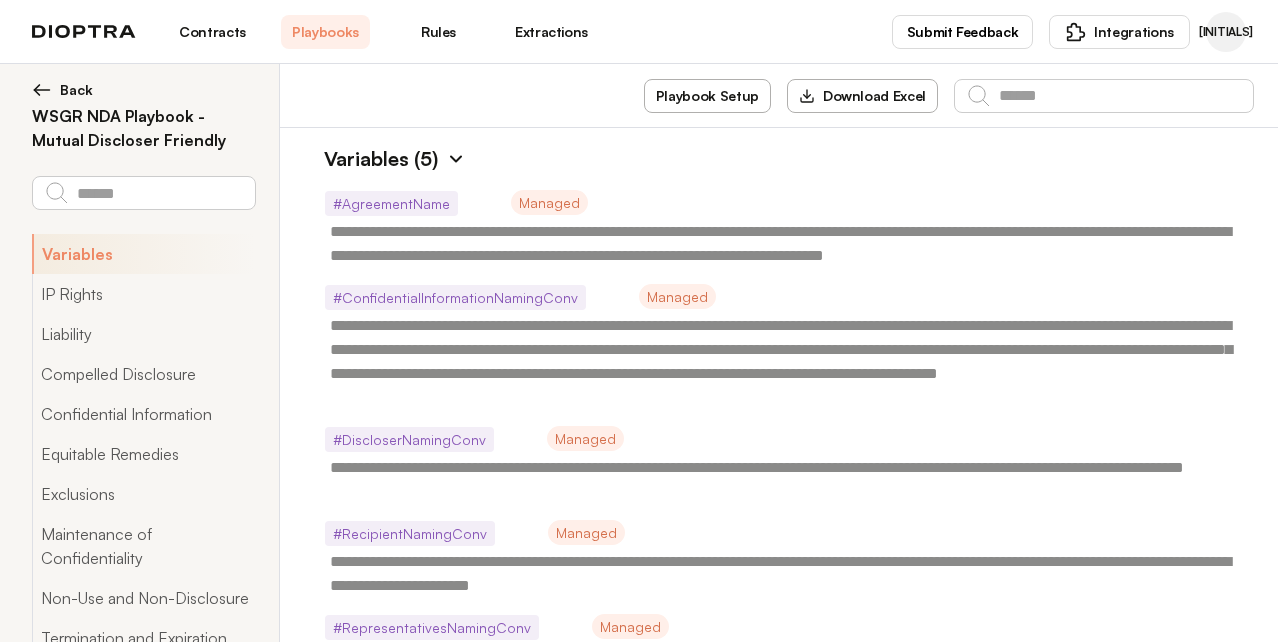 click on "Download Excel" at bounding box center (862, 96) 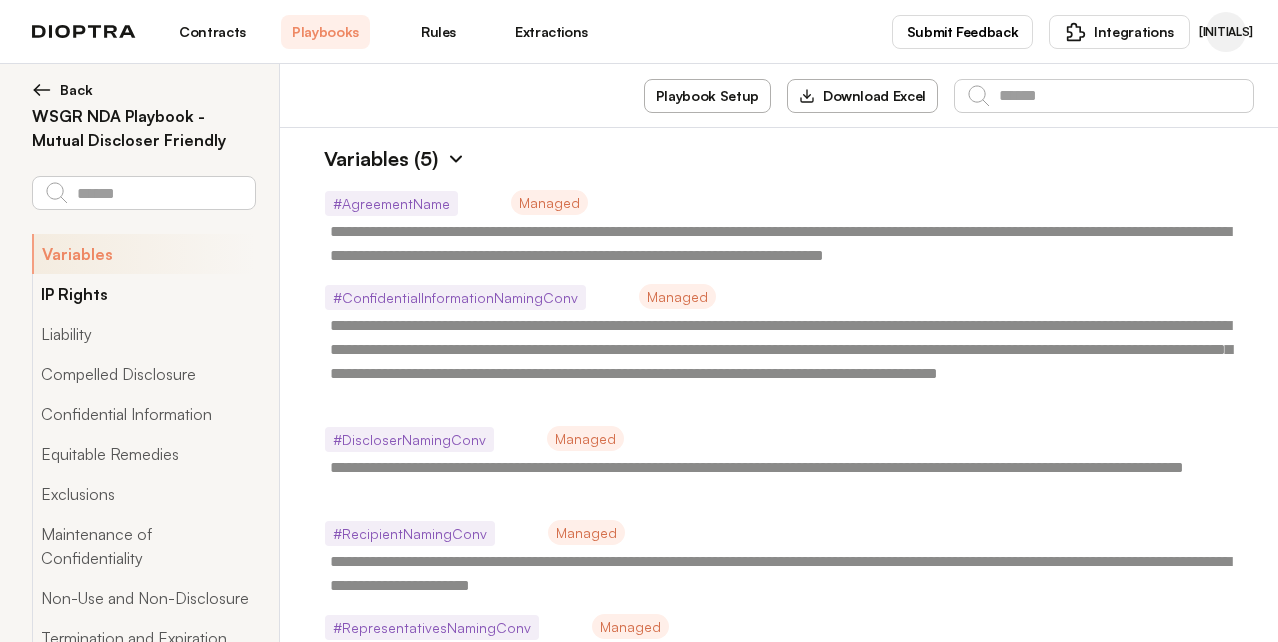 click on "IP Rights" at bounding box center (143, 294) 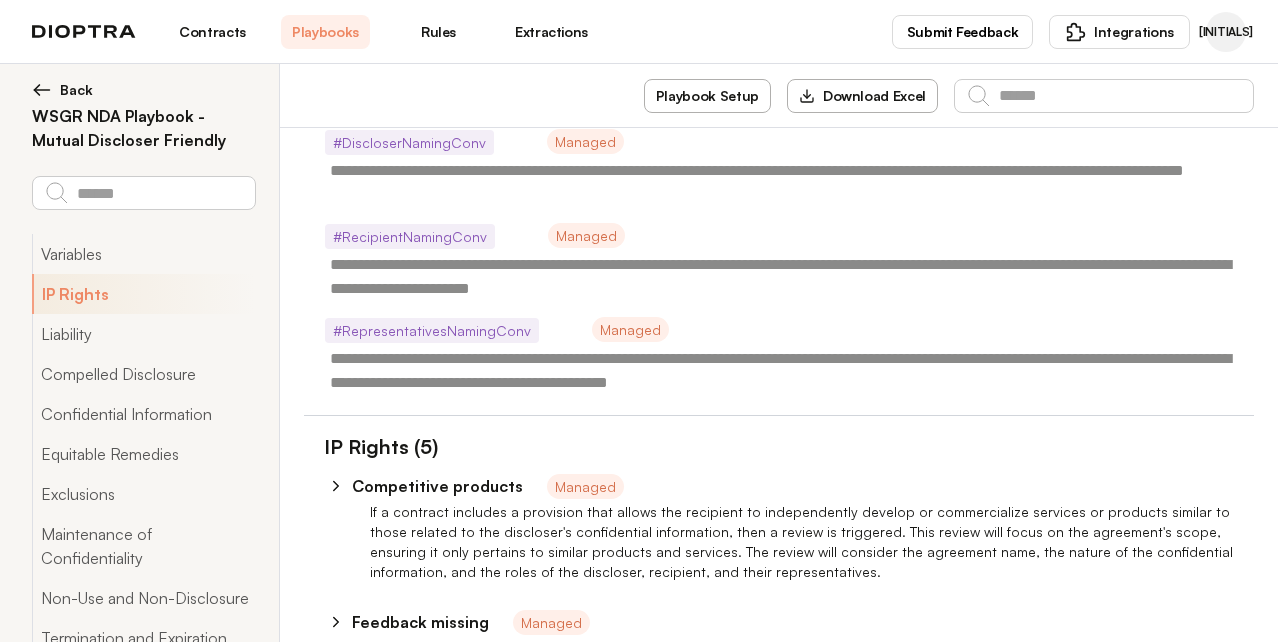 scroll, scrollTop: 390, scrollLeft: 0, axis: vertical 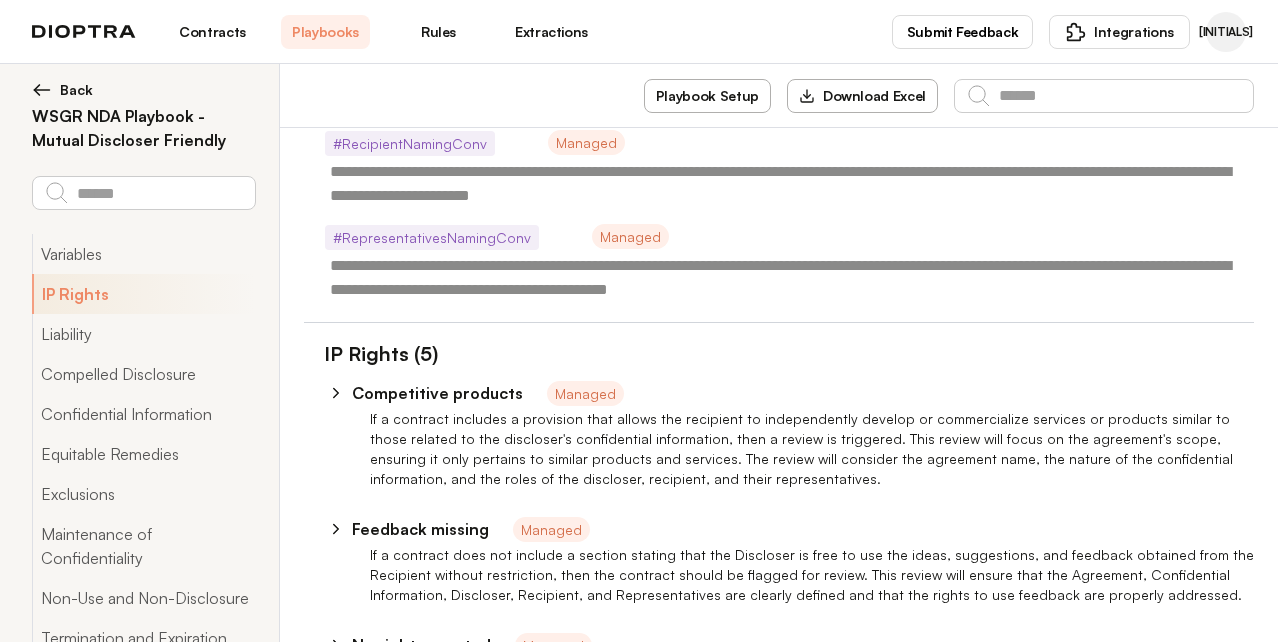 click on "If a contract includes a provision that allows the recipient to independently develop or commercialize services or products similar to those related to the discloser's confidential information, then a review is triggered. This review will focus on the agreement's scope, ensuring it only pertains to similar products and services. The review will consider the agreement name, the nature of the confidential information, and the roles of the discloser, recipient, and their representatives." at bounding box center [812, 449] 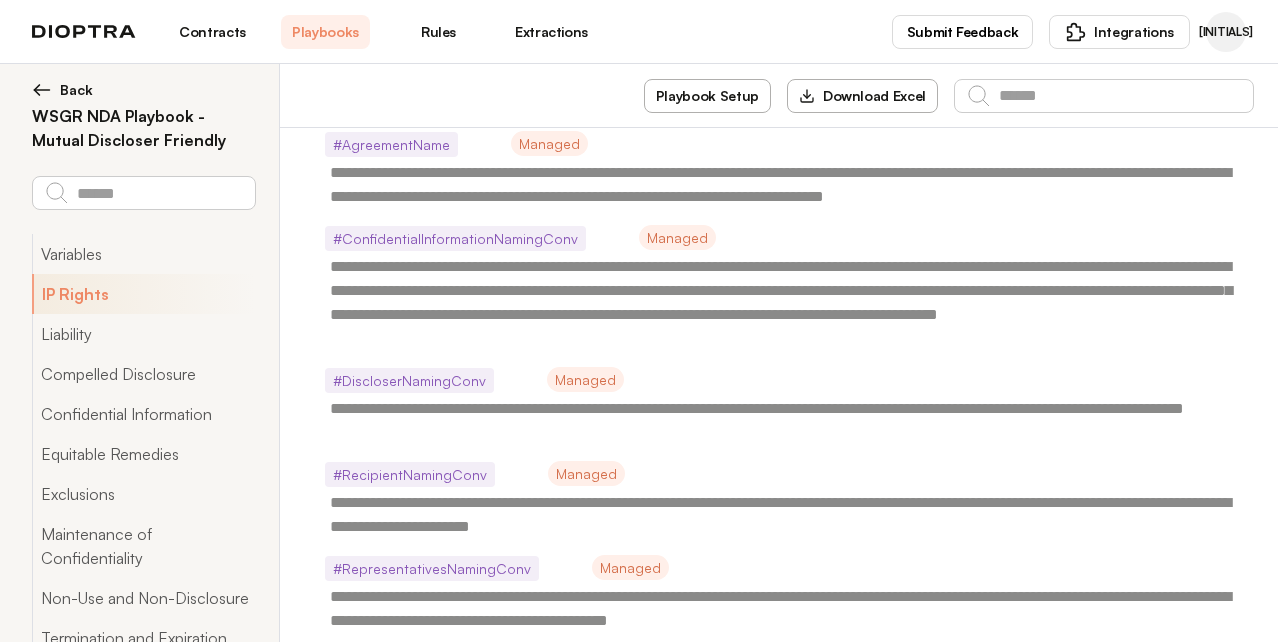 type on "*" 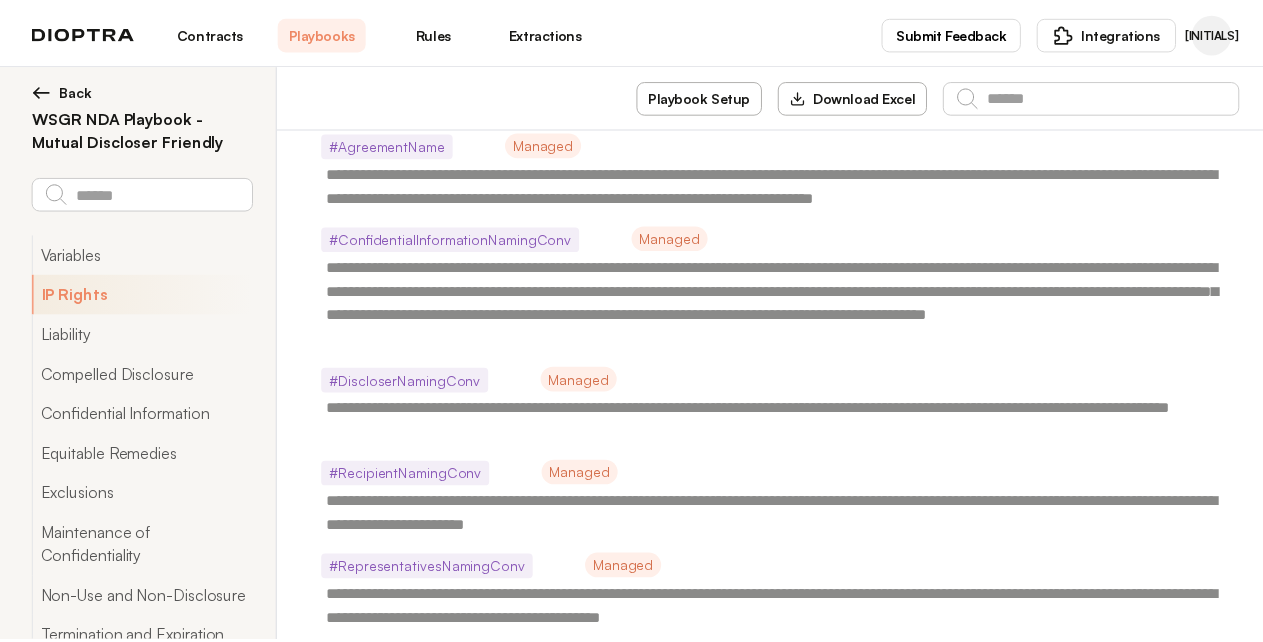 scroll, scrollTop: 0, scrollLeft: 0, axis: both 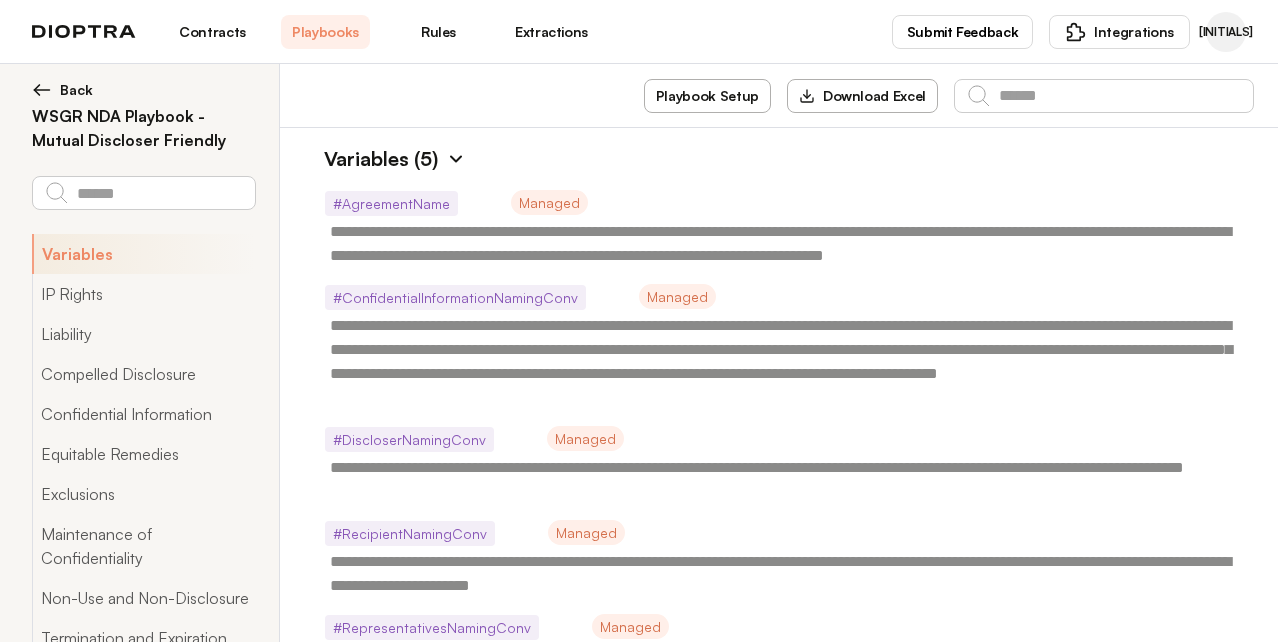 click on "Contracts" at bounding box center [212, 32] 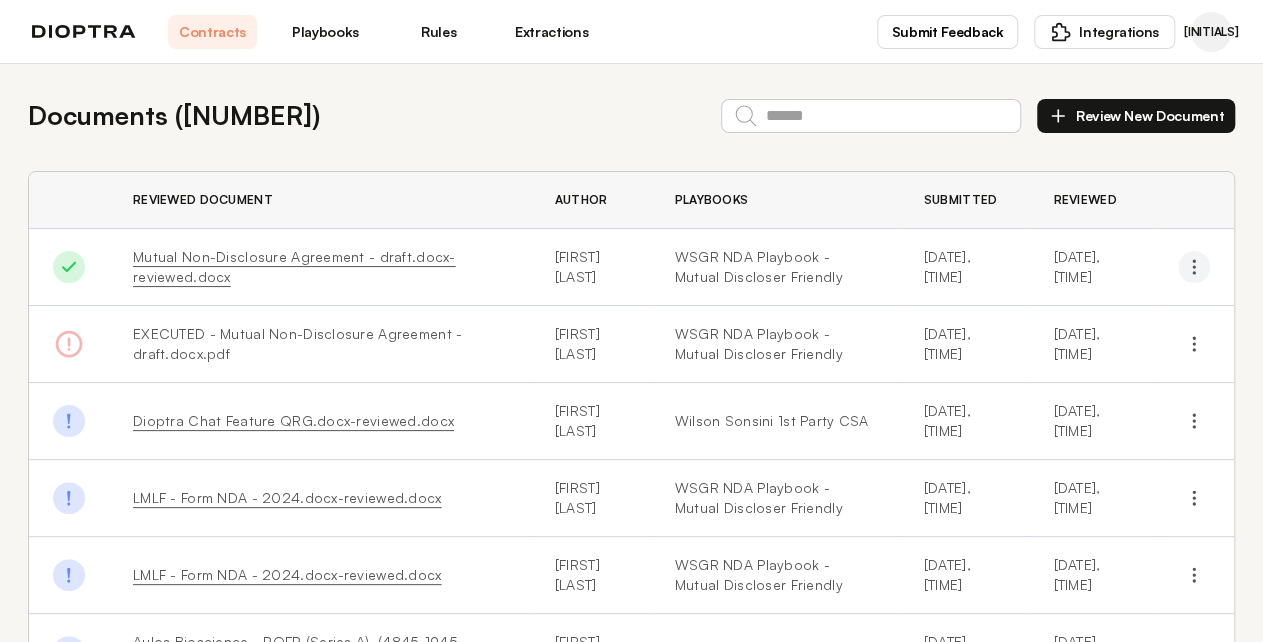 click 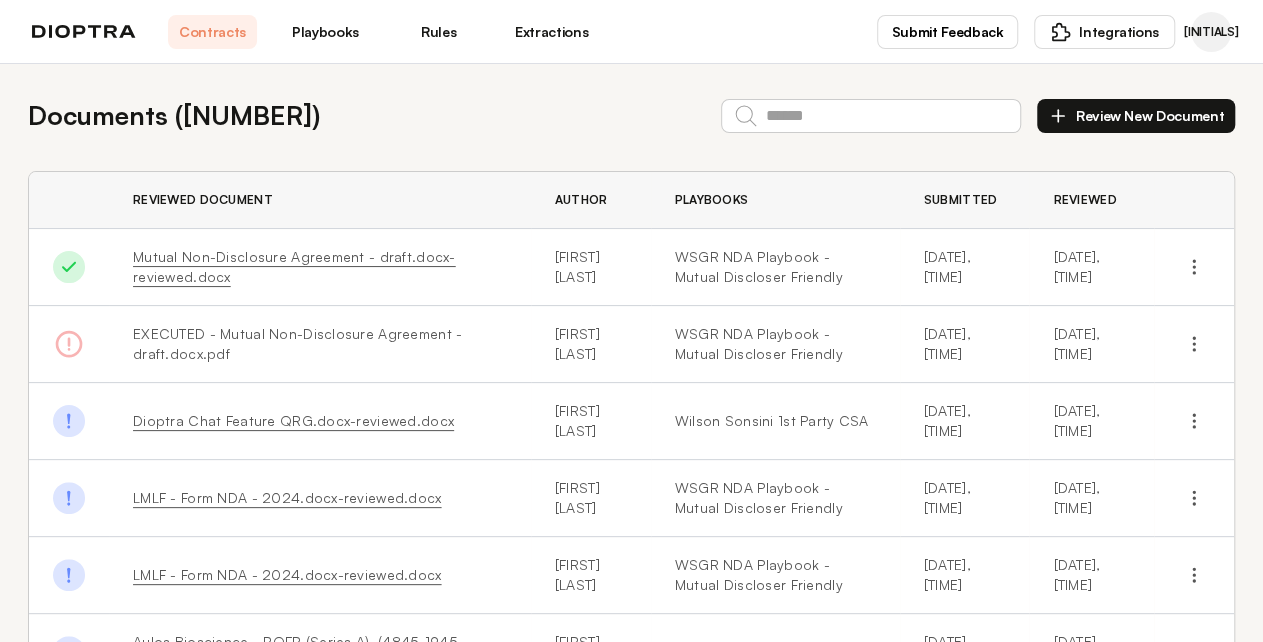 click on "Documents ( 795 ) Review New Document Reviewed Document Author Playbooks Submitted Reviewed Done   Mutual Non-Disclosure Agreement - draft.docx-reviewed.docx [PERSON] WSGR NDA Playbook - Mutual Discloser Friendly [DATE], [TIME] [DATE], [TIME] The document s3://dioptra-ai/document-review/0ae79ca9-26fd-409f-a33d-4041b95dd7c4/b4b21881-1645-476d-a4fd-8ca0c7c8d07a/EXECUTED - Mutual Non-Disclosure Agreement - draft.docx.pdf is not a valid DOCX file   EXECUTED - Mutual Non-Disclosure Agreement - draft.docx.pdf [PERSON] WSGR NDA Playbook - Mutual Discloser Friendly [DATE], [TIME] [DATE], [TIME] There were no rules in this playbook   Dioptra Chat Feature QRG.docx-reviewed.docx [PERSON] Wilson Sonsini 1st Party CSA [DATE], [TIME] [DATE], [TIME] We detected elements with limited support in the document: {'tables'}. This may affect the content and formatting of the reviewed document.   LMLF - Form NDA - 2024.docx-reviewed.docx [PERSON]   [PERSON]" at bounding box center [631, 585] 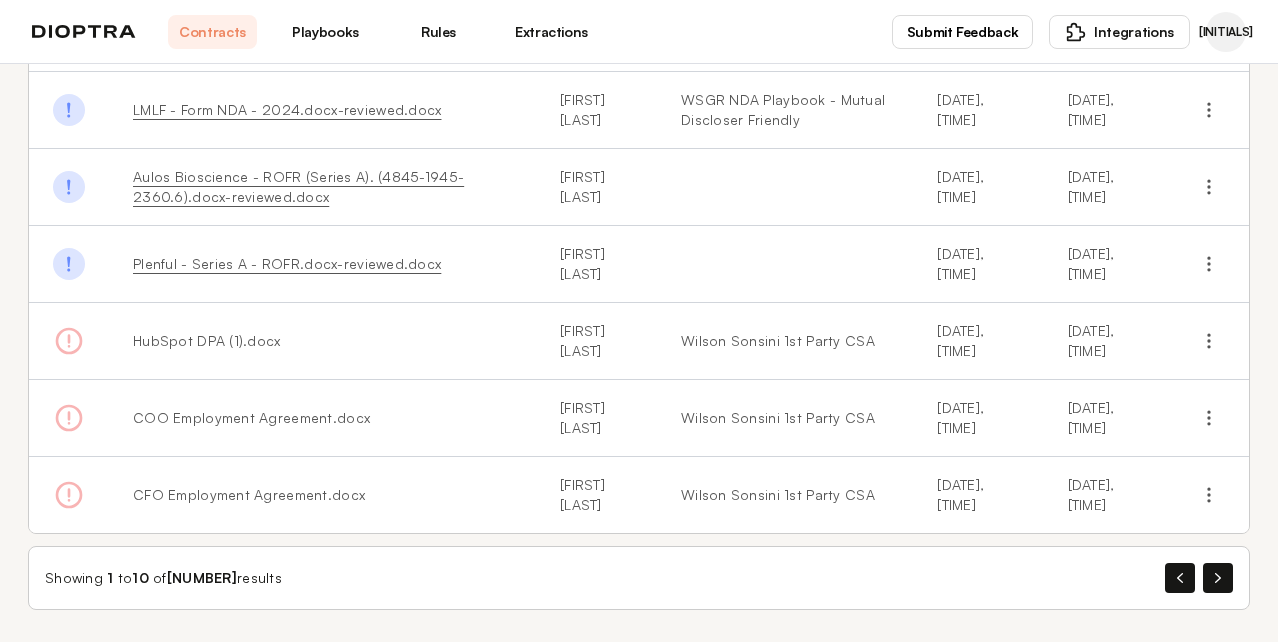scroll, scrollTop: 474, scrollLeft: 0, axis: vertical 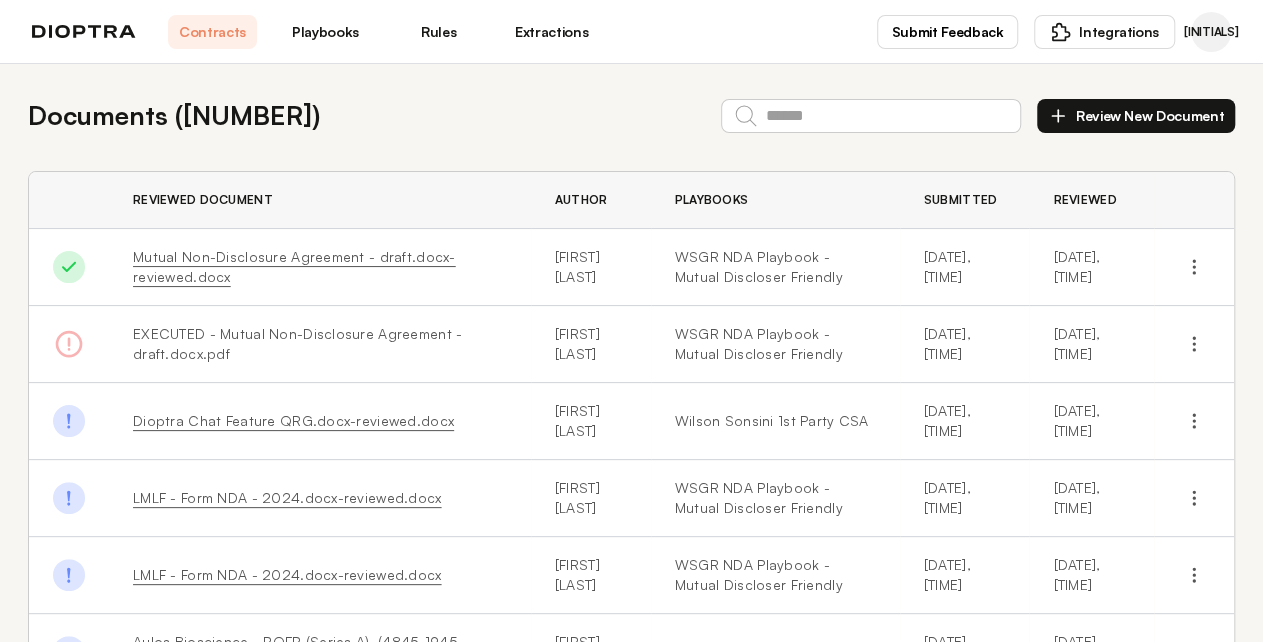 click on "[INITIALS]" at bounding box center [1211, 32] 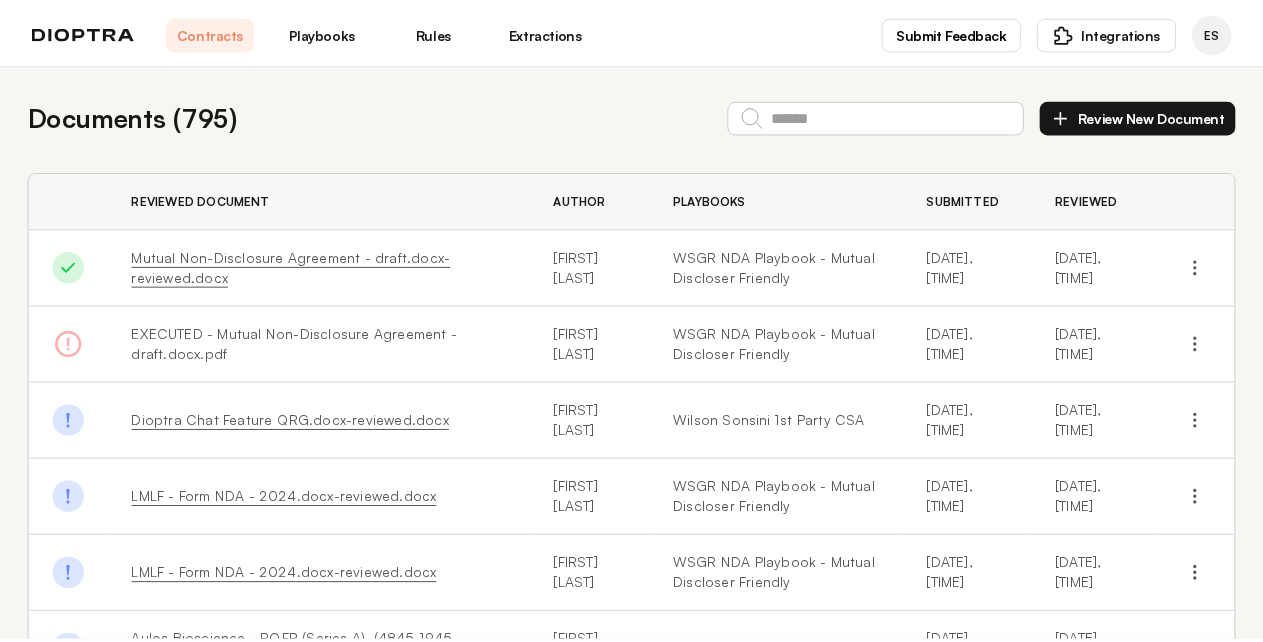 scroll, scrollTop: 0, scrollLeft: 0, axis: both 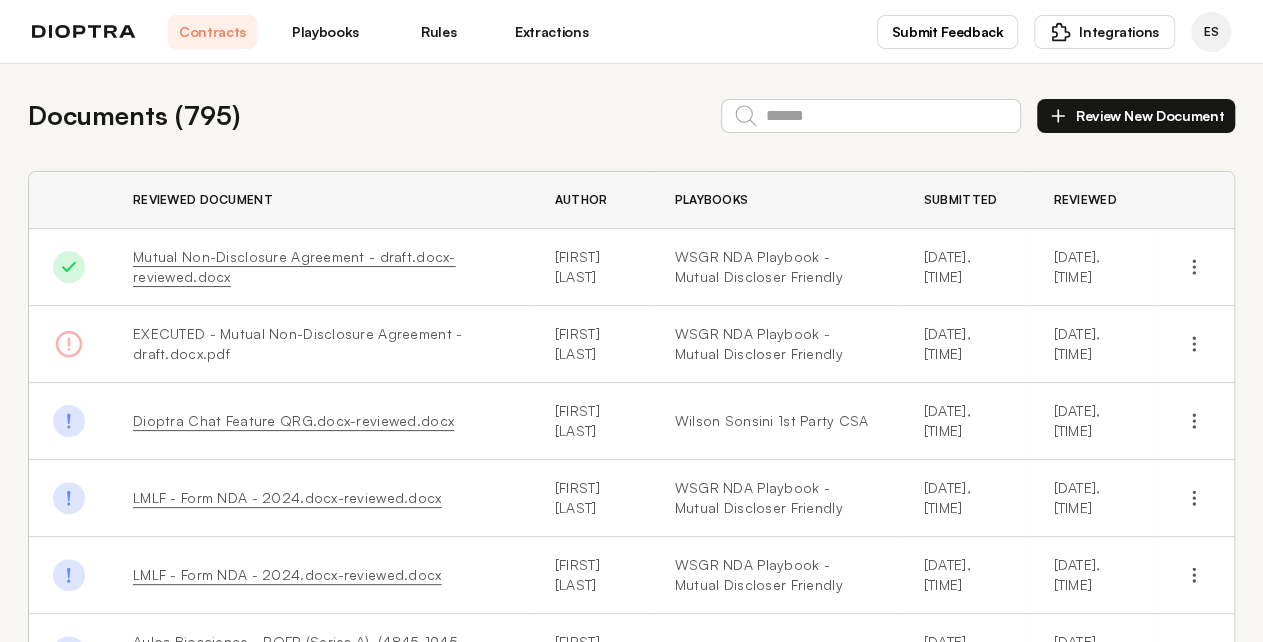 click on "Extractions" at bounding box center [551, 32] 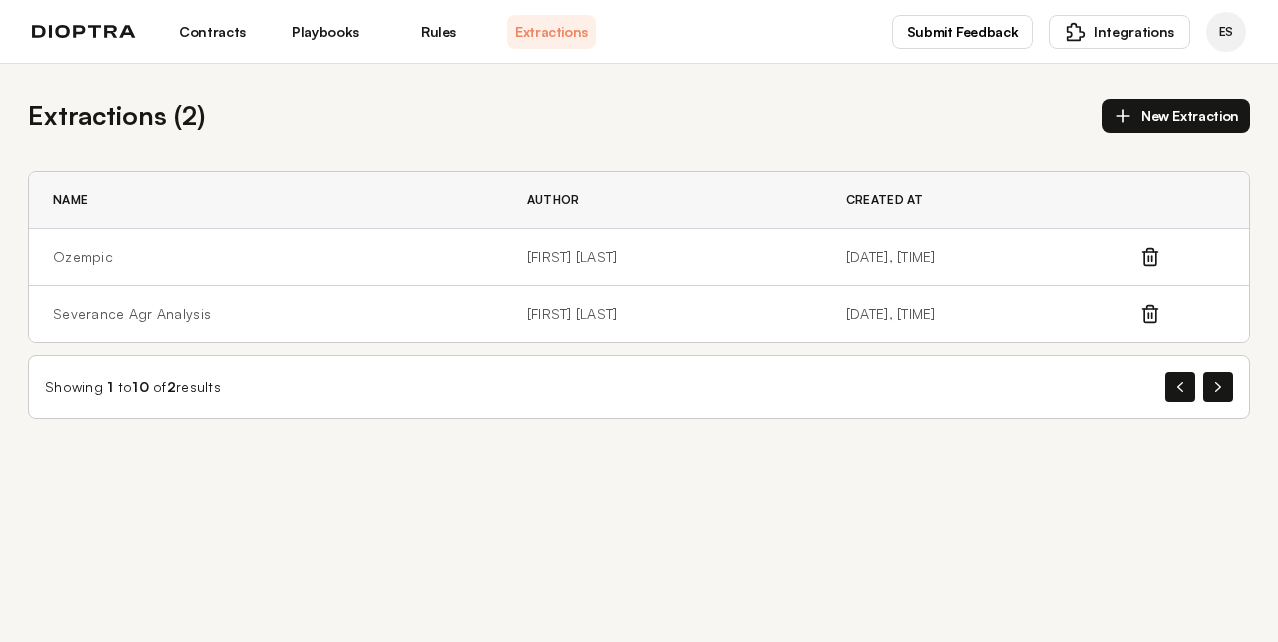 click on "Rules" at bounding box center (438, 32) 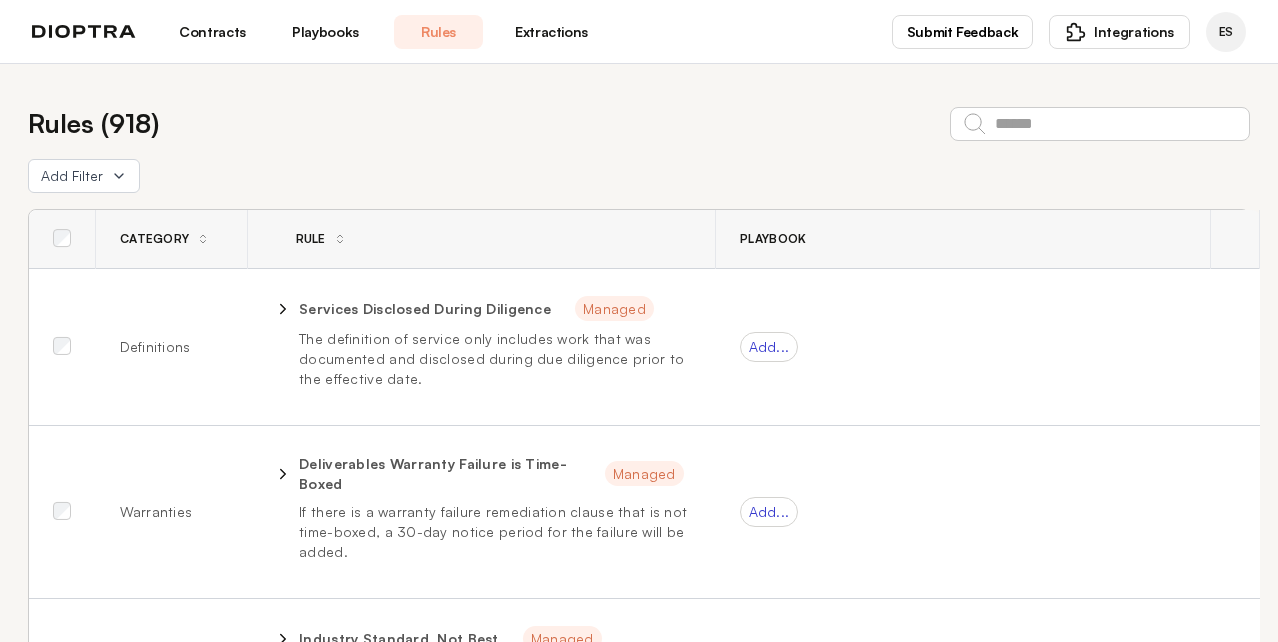 click on "Playbooks" at bounding box center (325, 32) 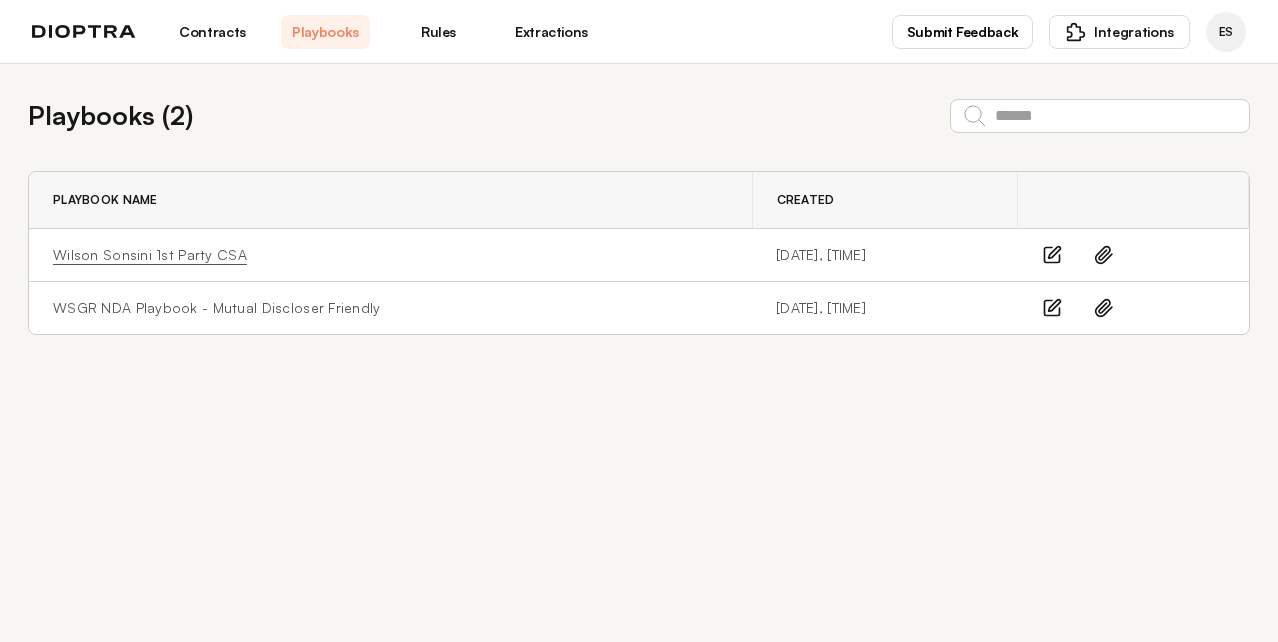 click on "Wilson Sonsini 1st Party CSA" at bounding box center [150, 255] 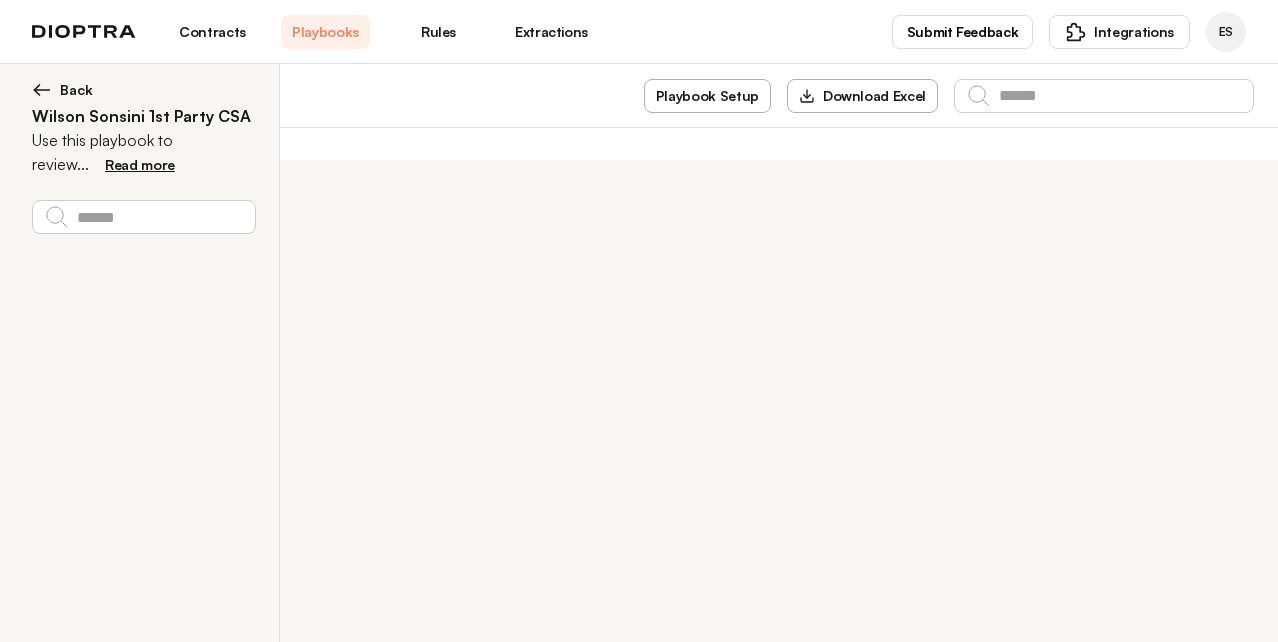 click on "Read more" at bounding box center (140, 164) 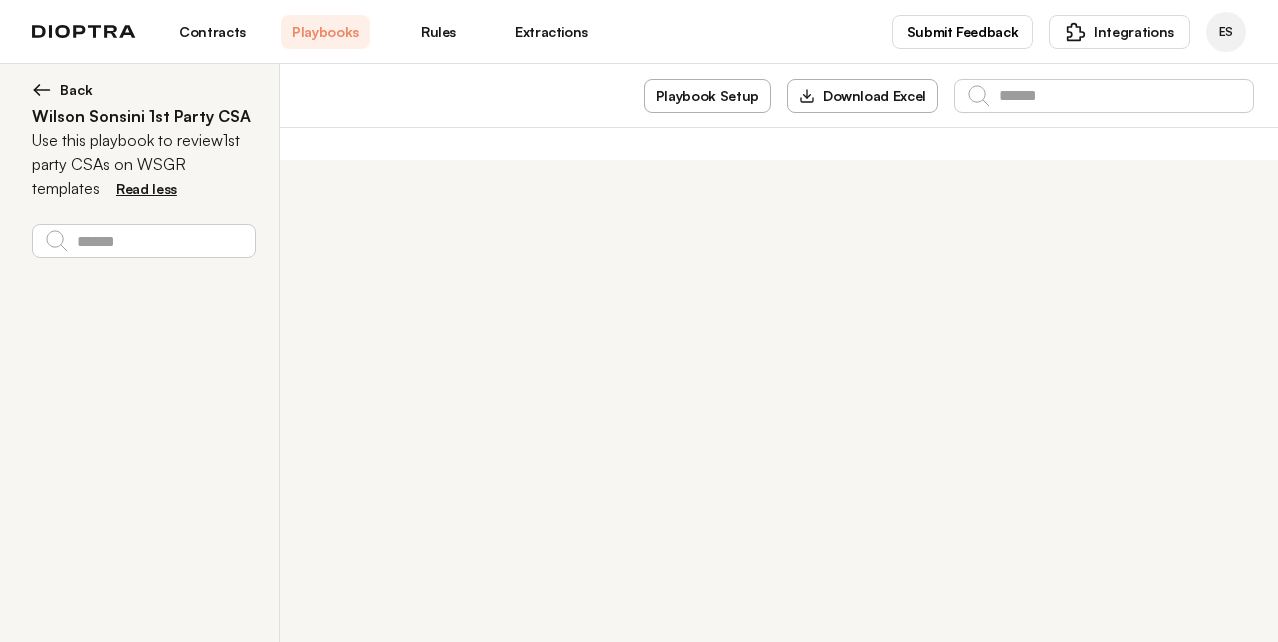 click on "**********" at bounding box center (639, 353) 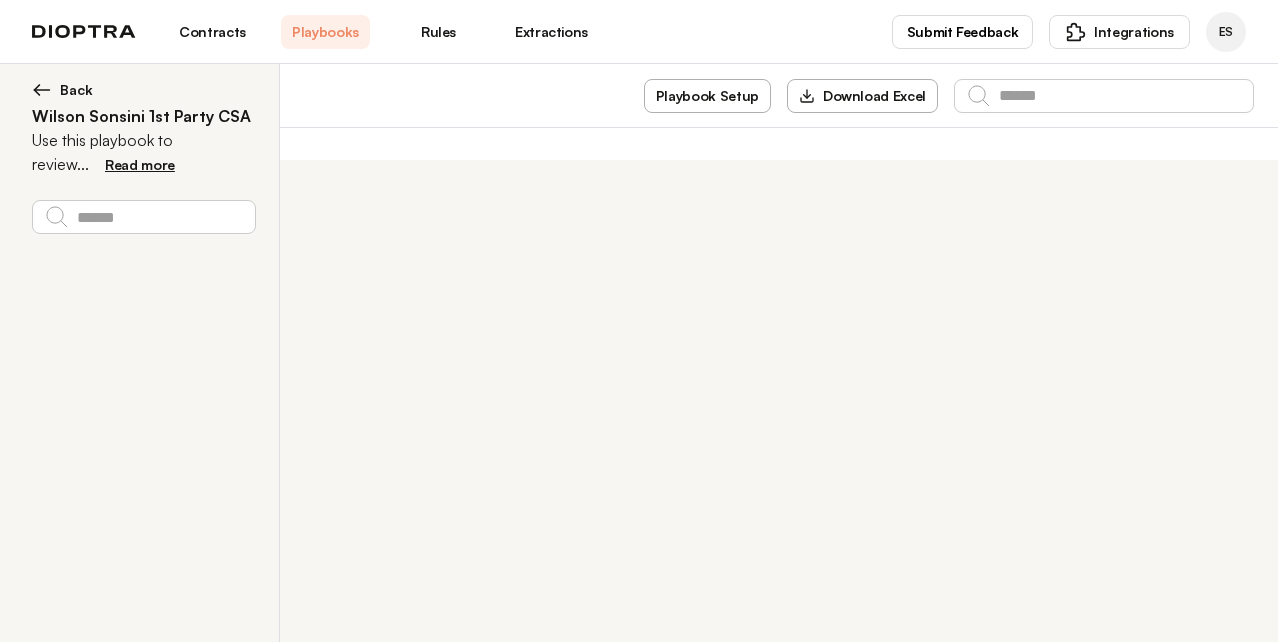 click on "Contracts" at bounding box center [212, 32] 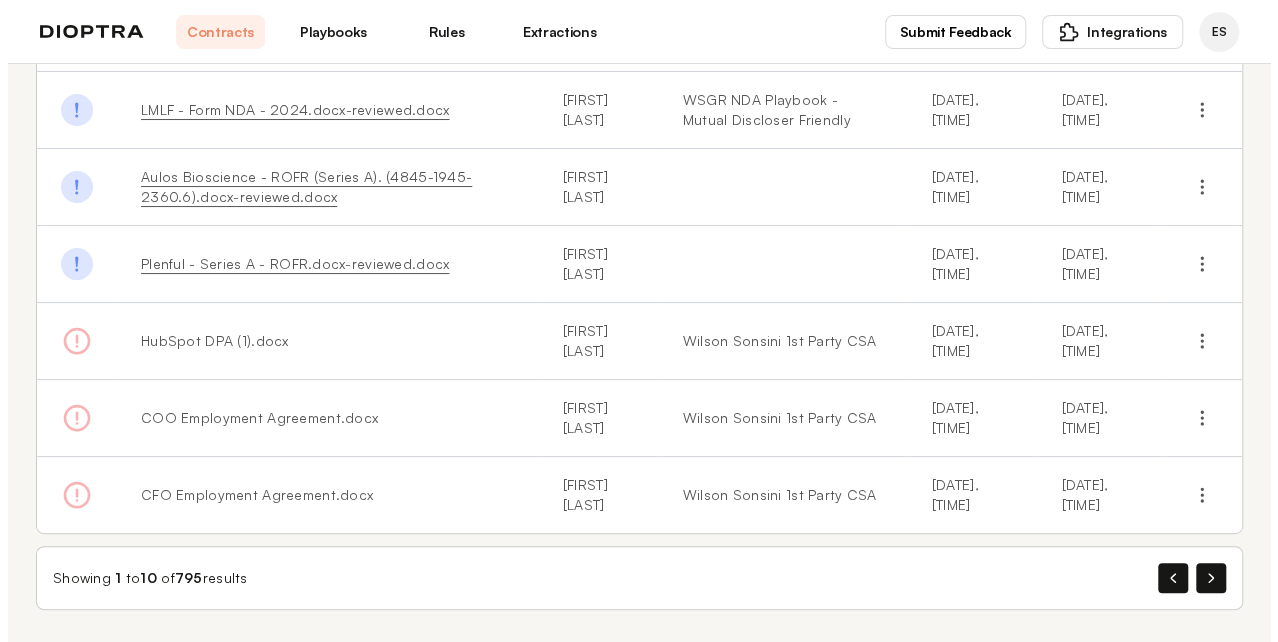 scroll, scrollTop: 540, scrollLeft: 0, axis: vertical 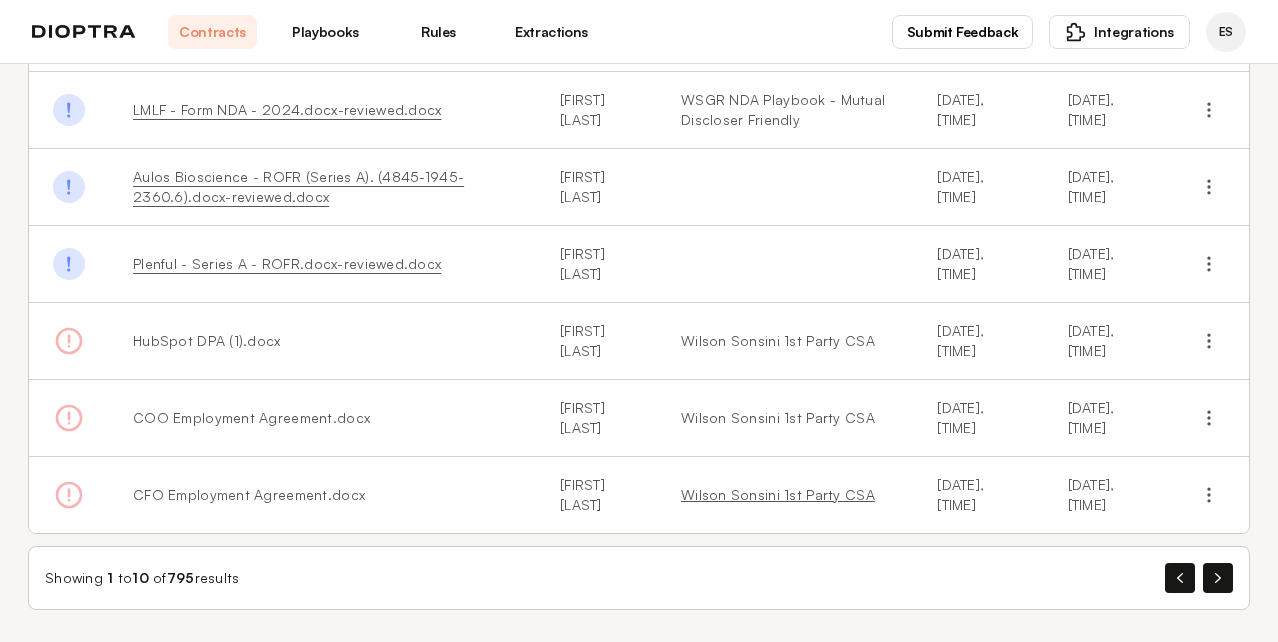 click on "Wilson Sonsini 1st Party CSA" at bounding box center [785, 495] 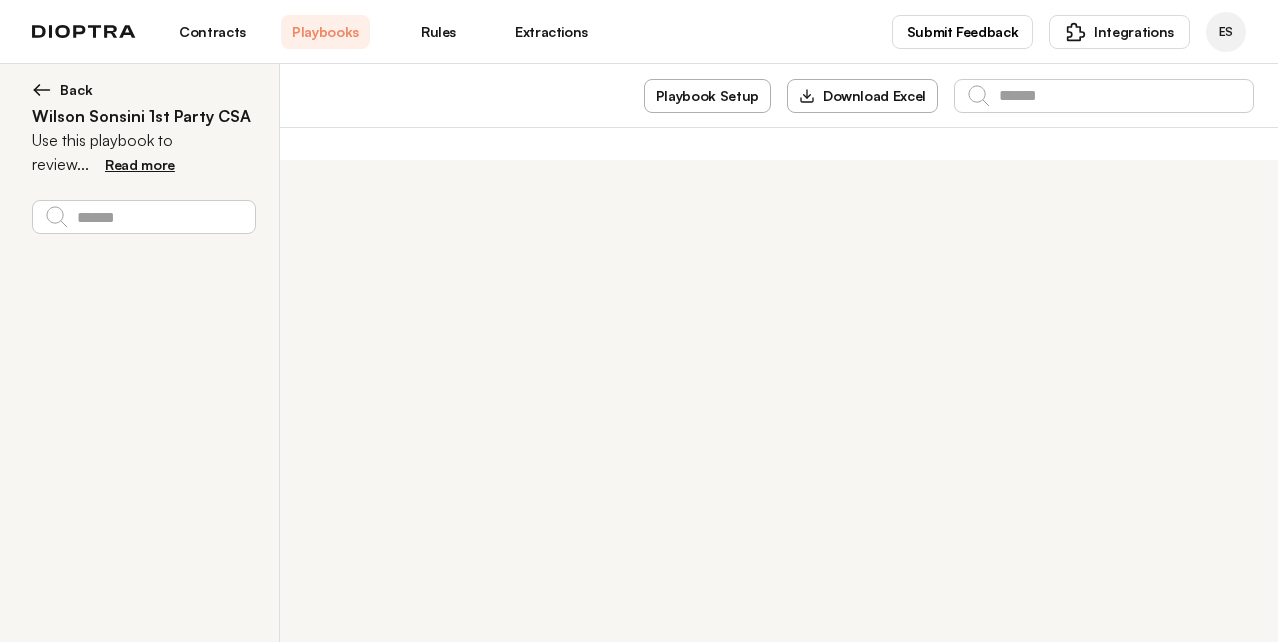 click on "Download Excel" at bounding box center [862, 96] 